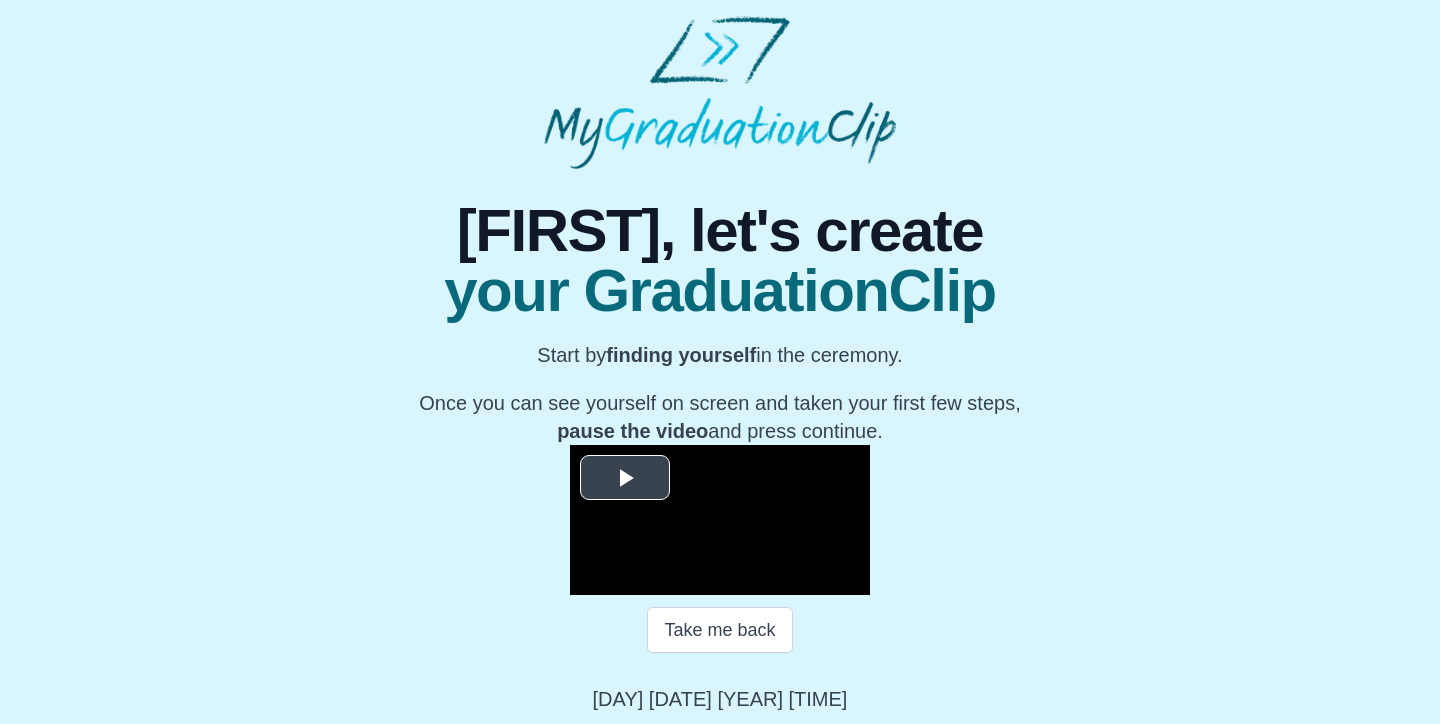 scroll, scrollTop: 261, scrollLeft: 0, axis: vertical 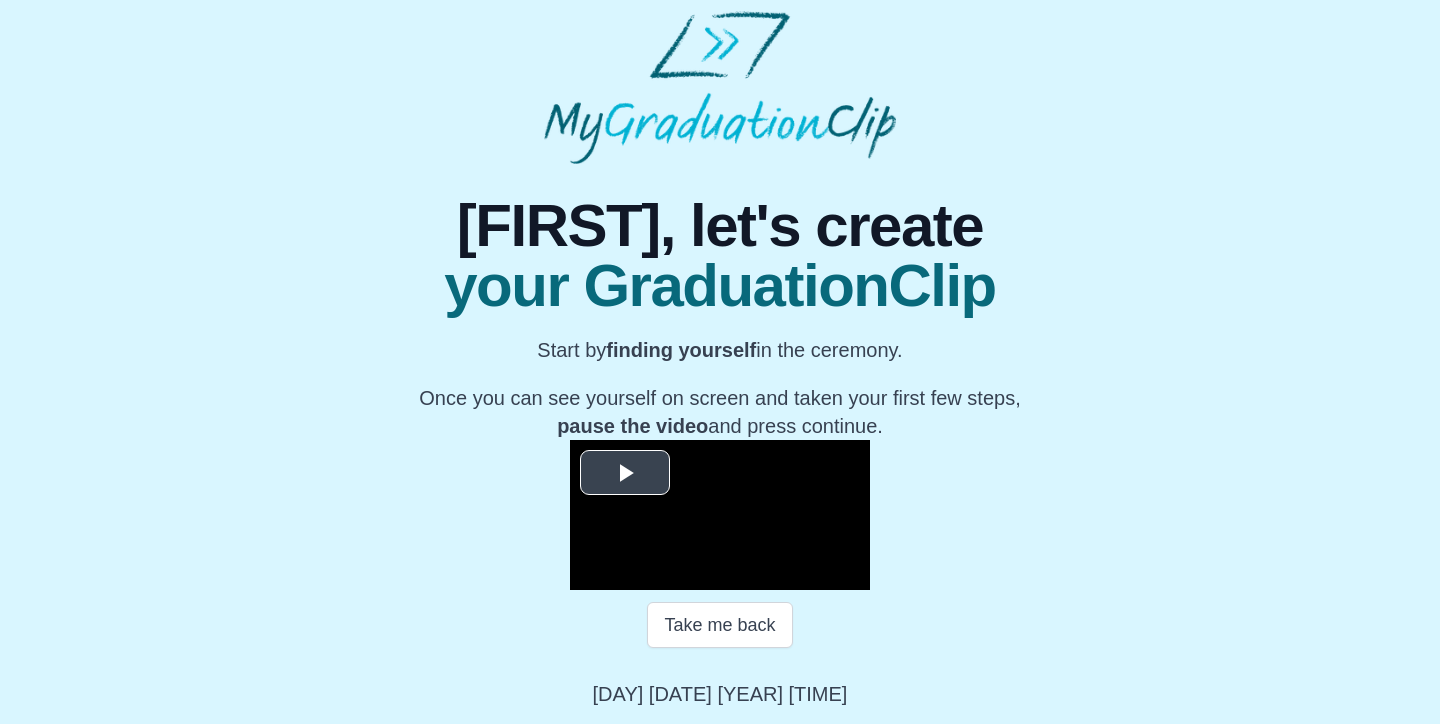 click at bounding box center [625, 473] 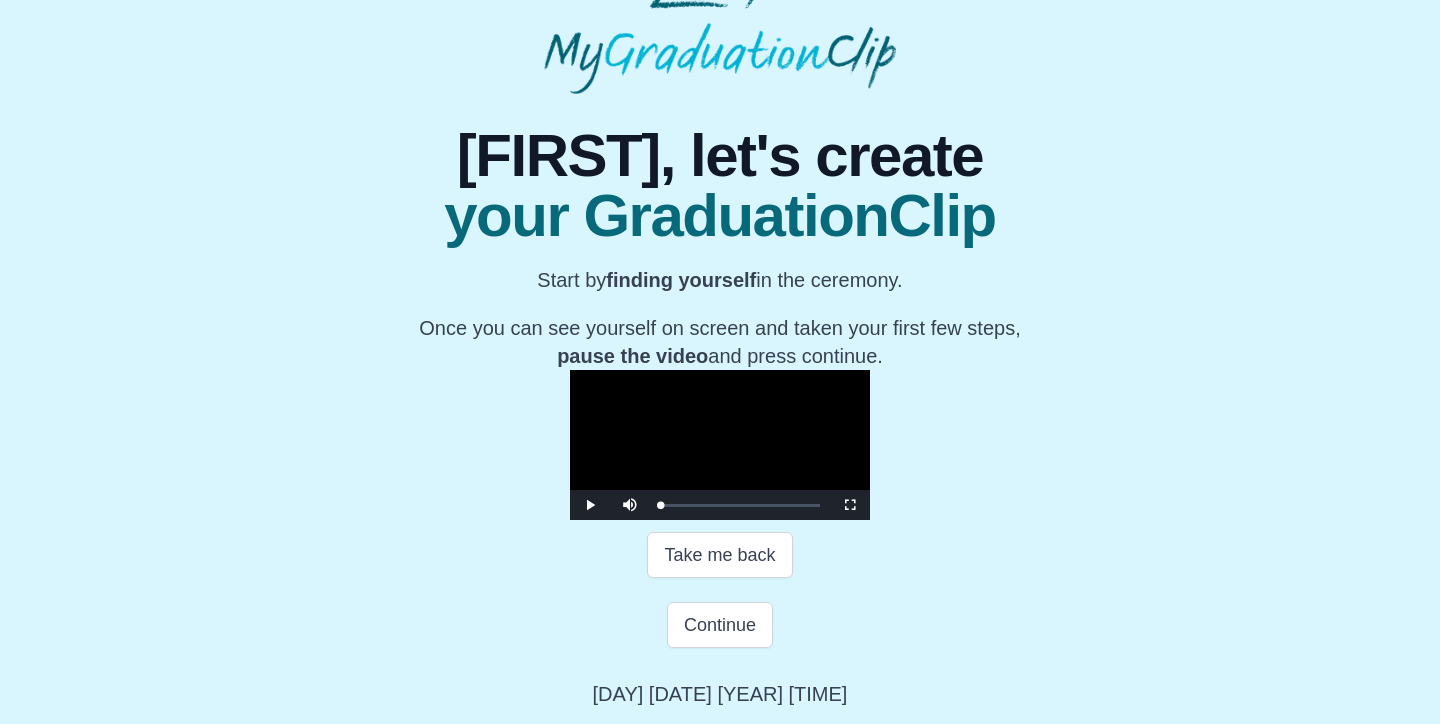 click at bounding box center [720, 445] 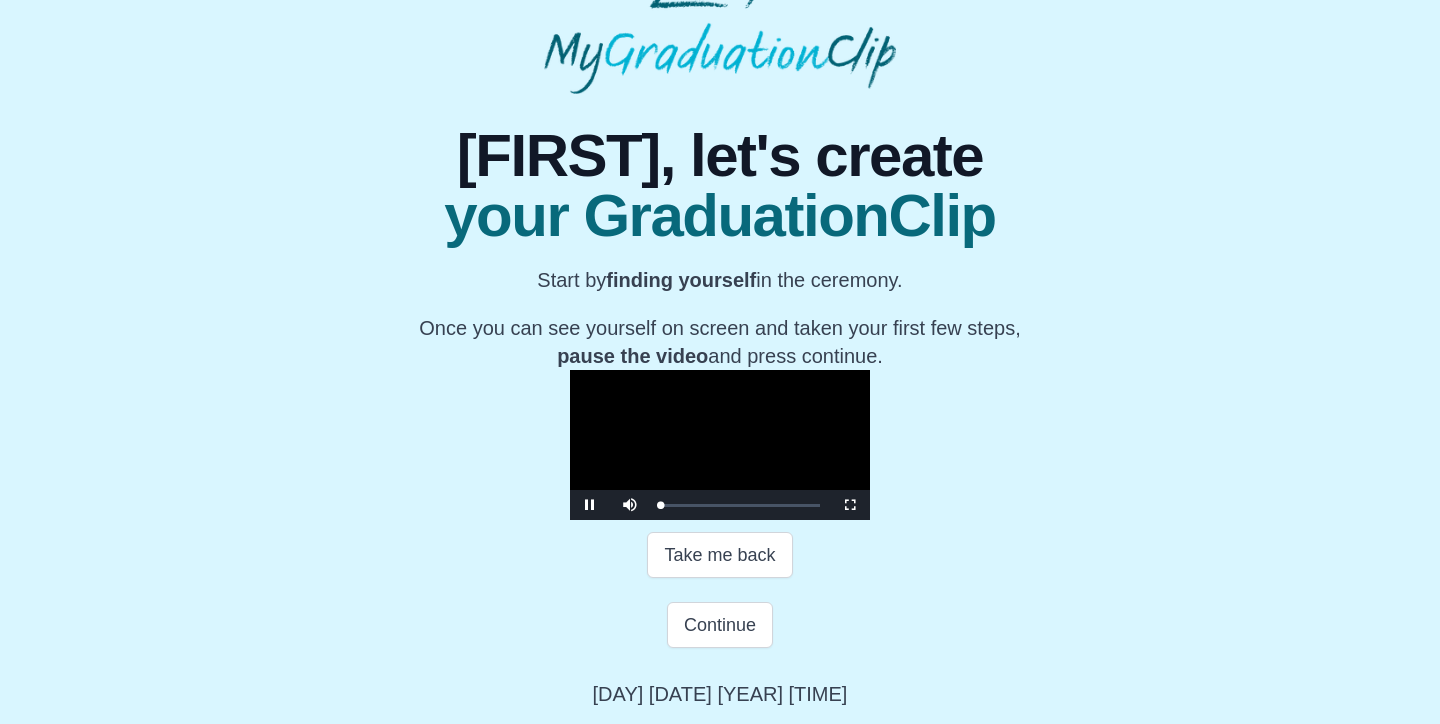 click at bounding box center (720, 445) 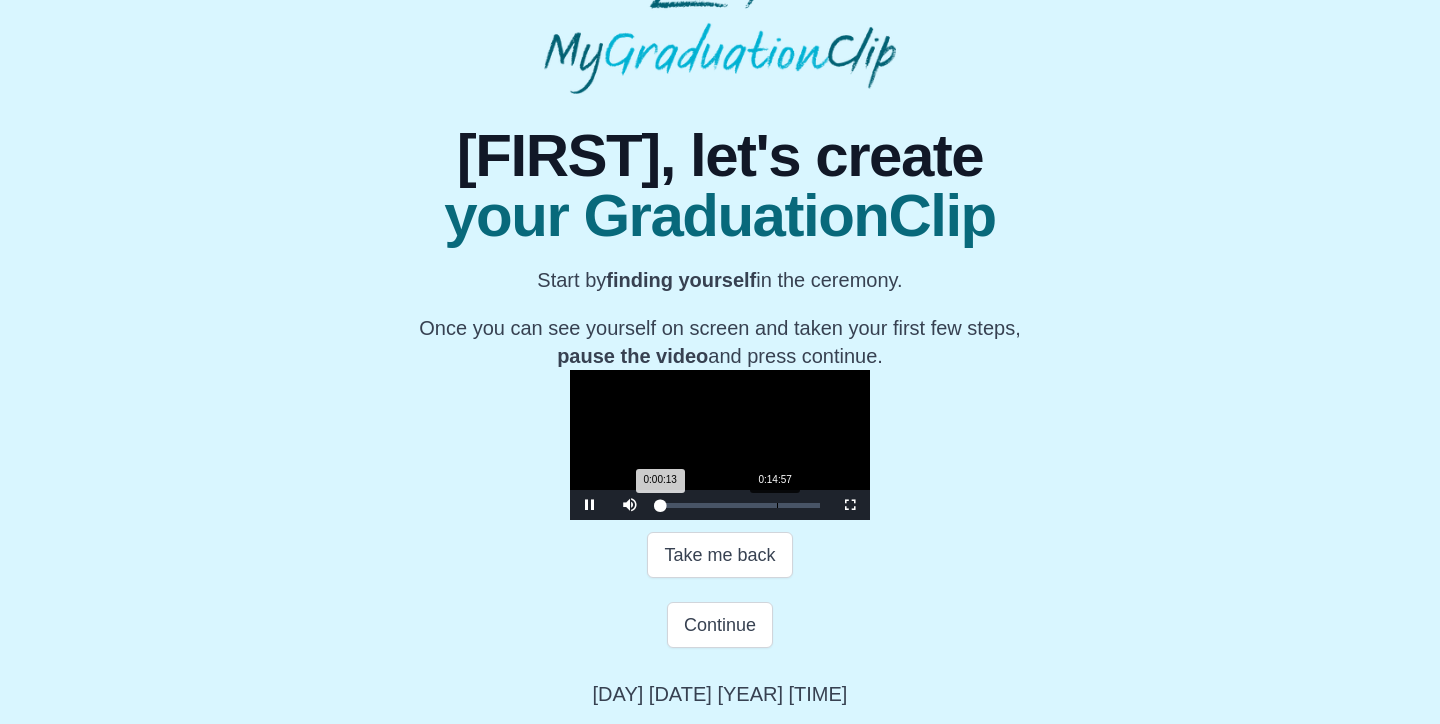 scroll, scrollTop: 331, scrollLeft: 0, axis: vertical 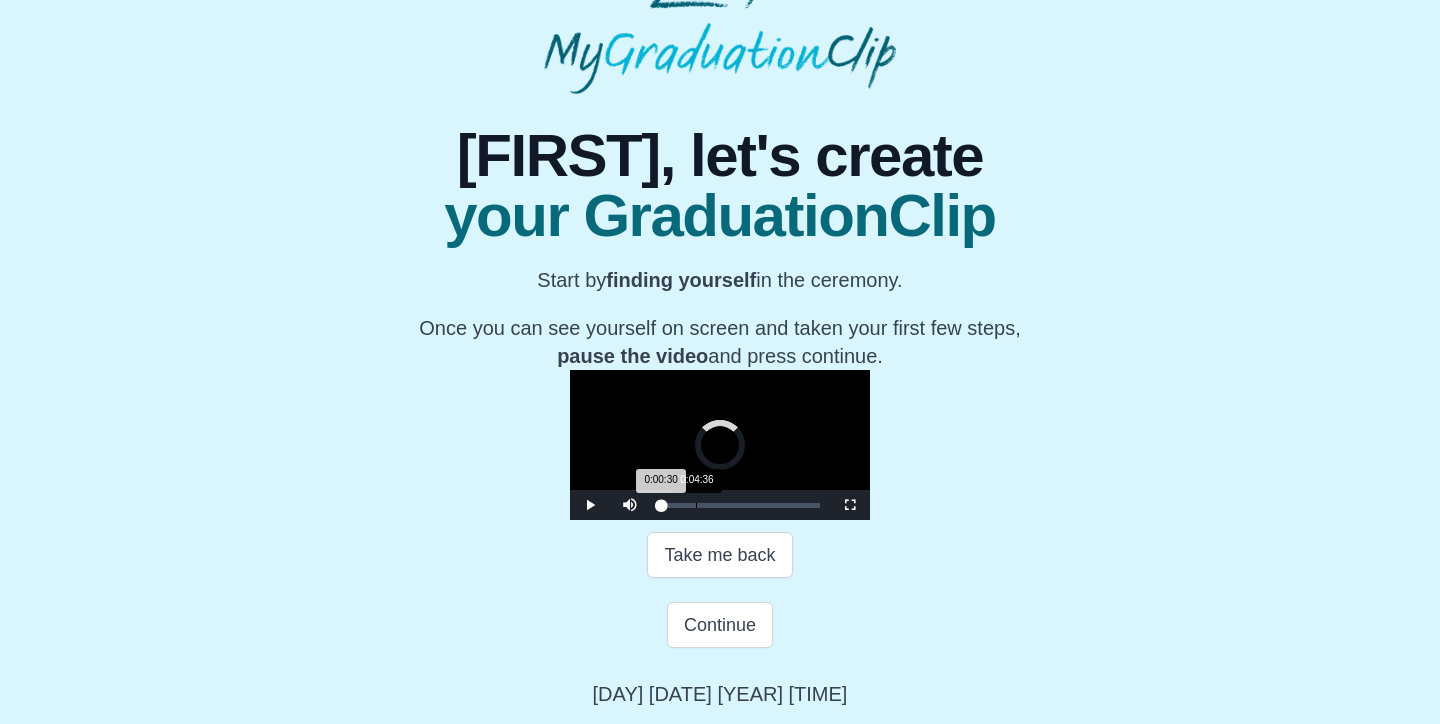drag, startPoint x: 454, startPoint y: 502, endPoint x: 498, endPoint y: 502, distance: 44 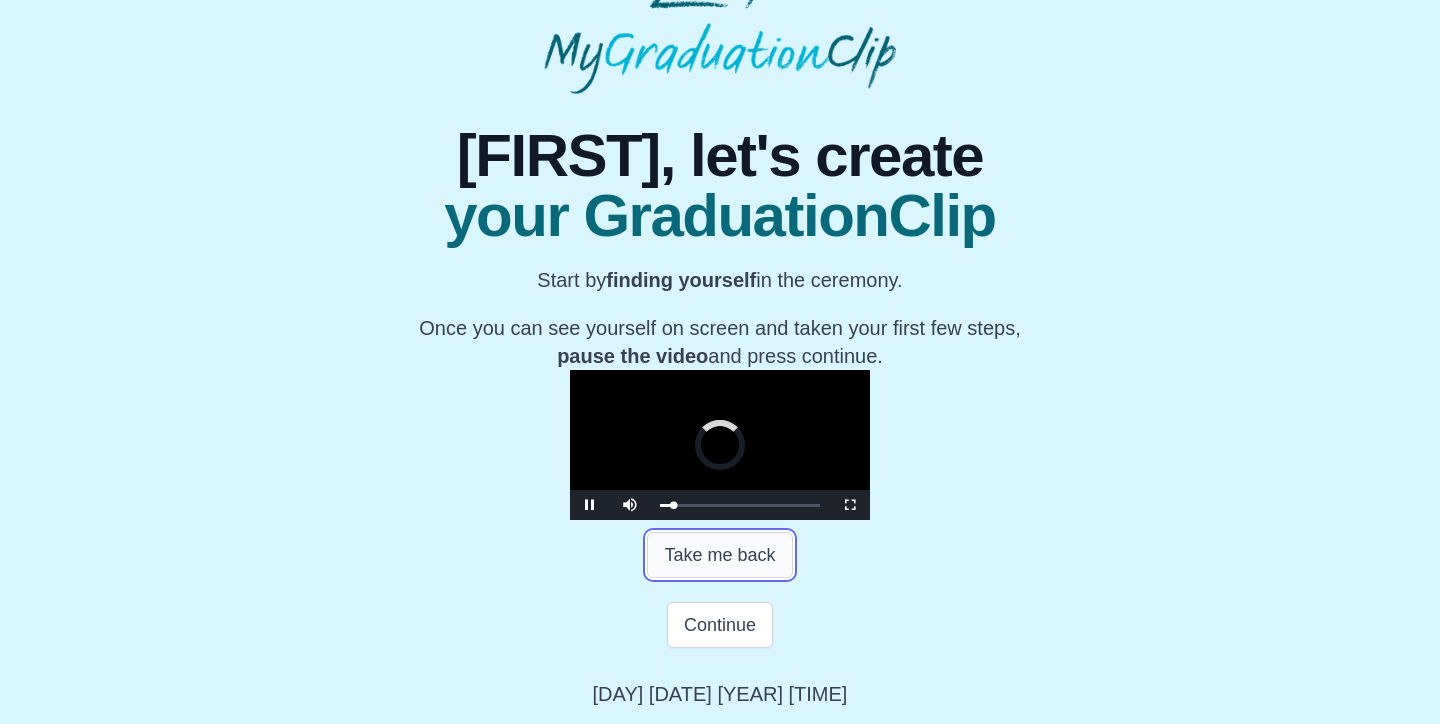 click on "Take me back" at bounding box center (719, 555) 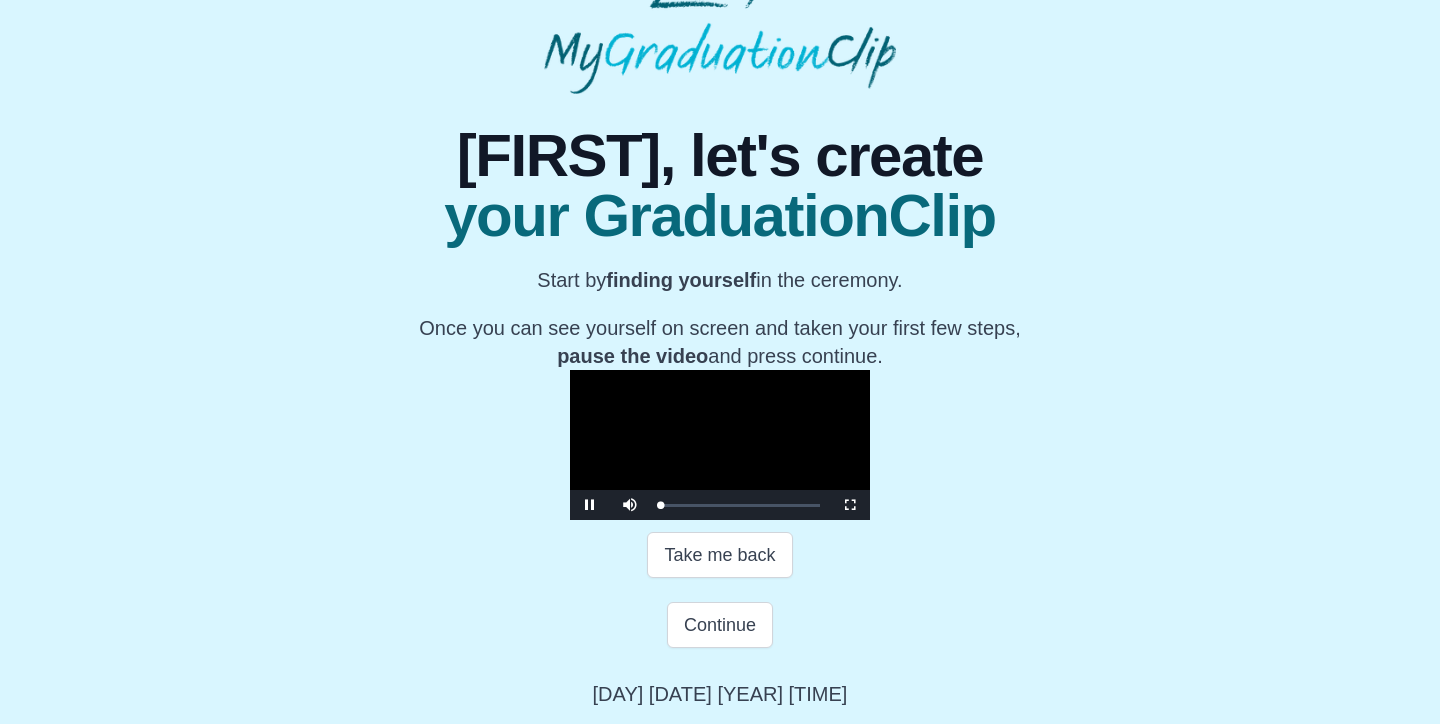 click at bounding box center (720, 445) 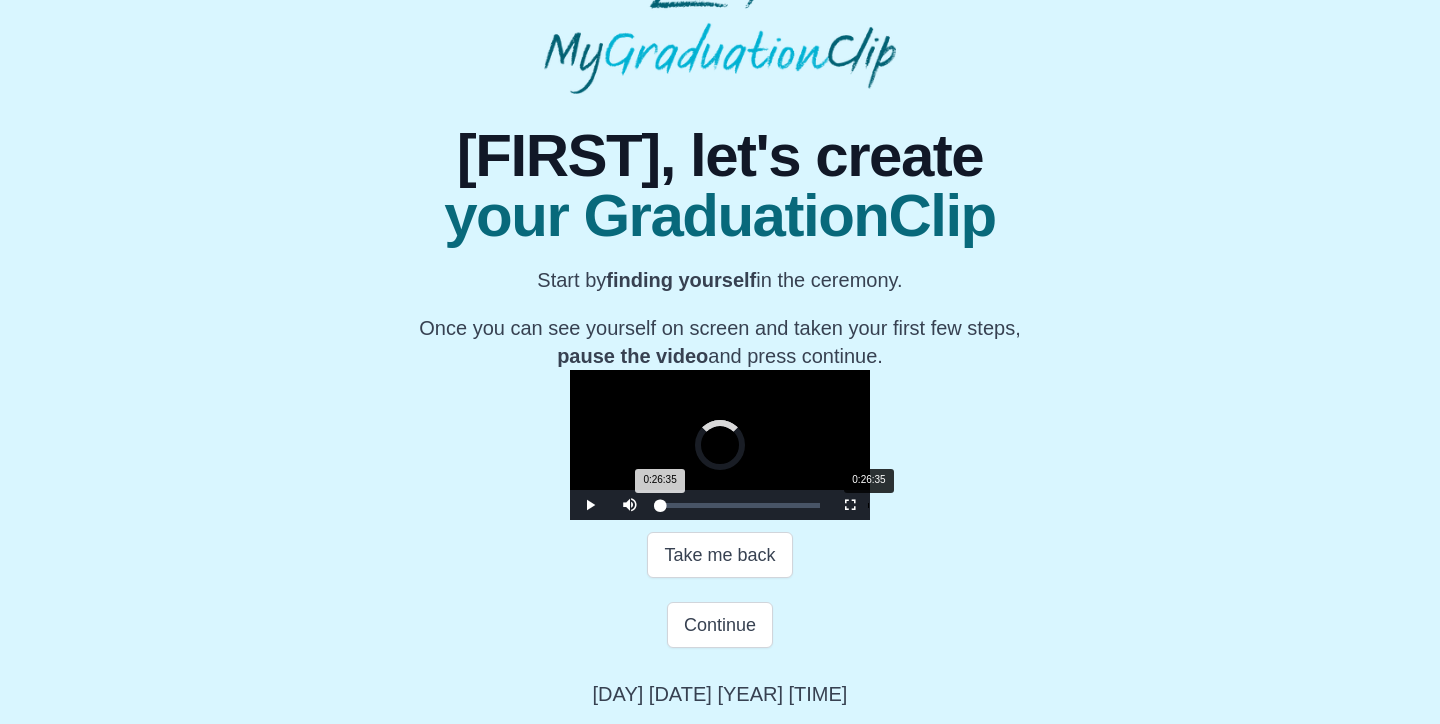 click on "0:26:35" at bounding box center (868, 505) 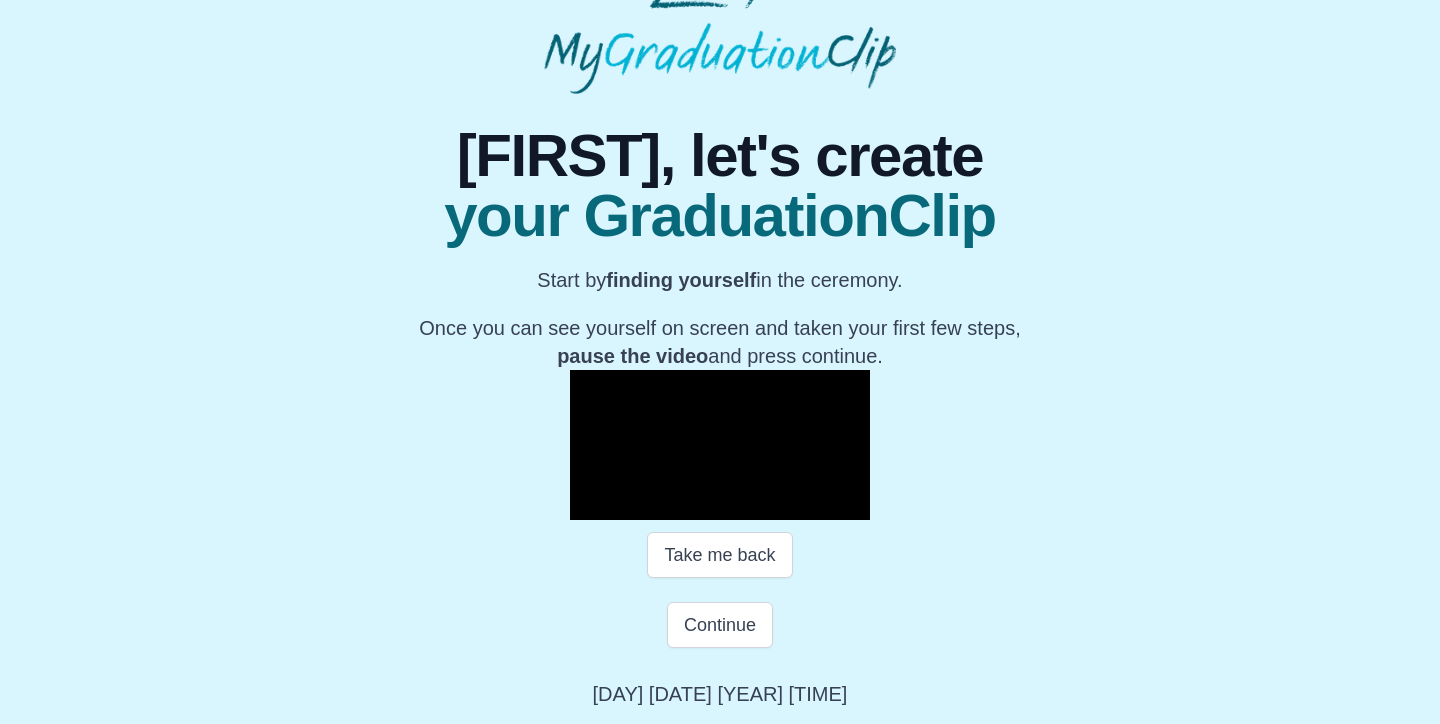 scroll, scrollTop: 317, scrollLeft: 0, axis: vertical 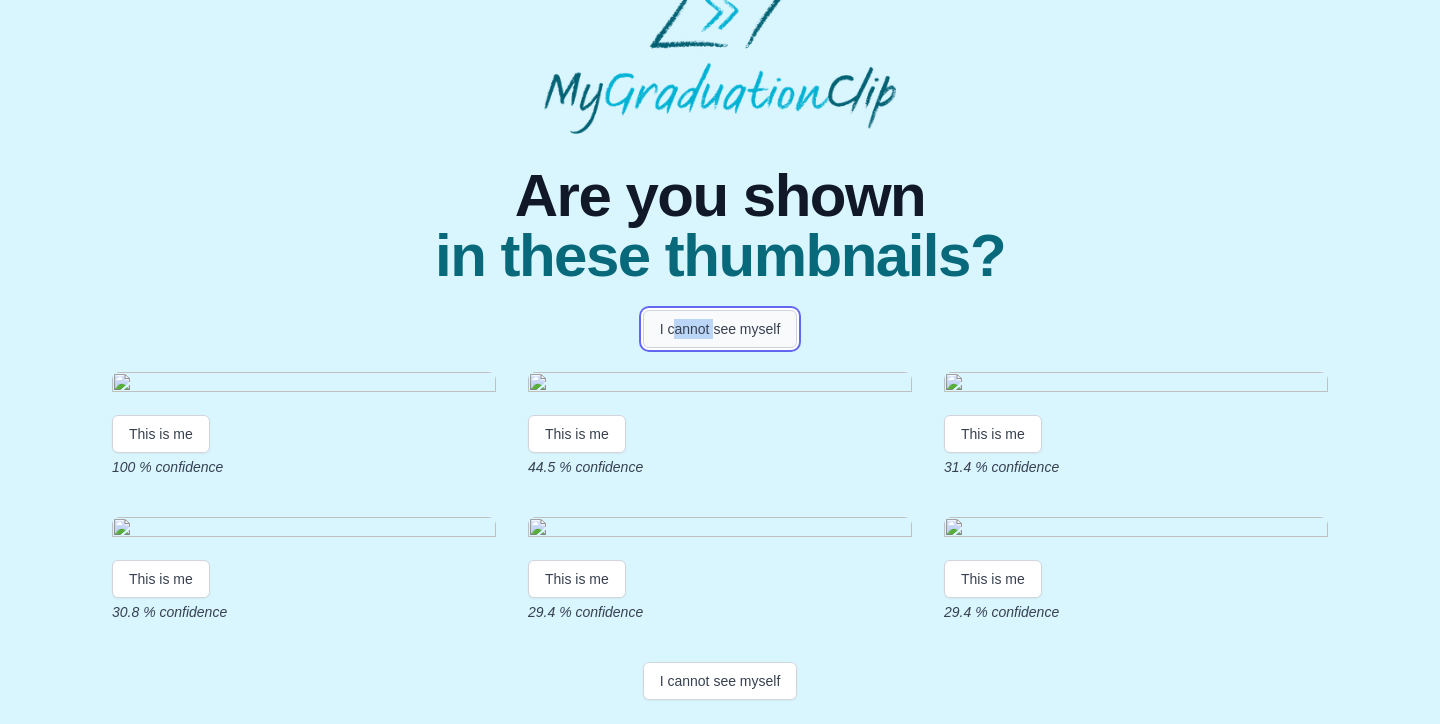 click on "I cannot see myself" at bounding box center [720, 329] 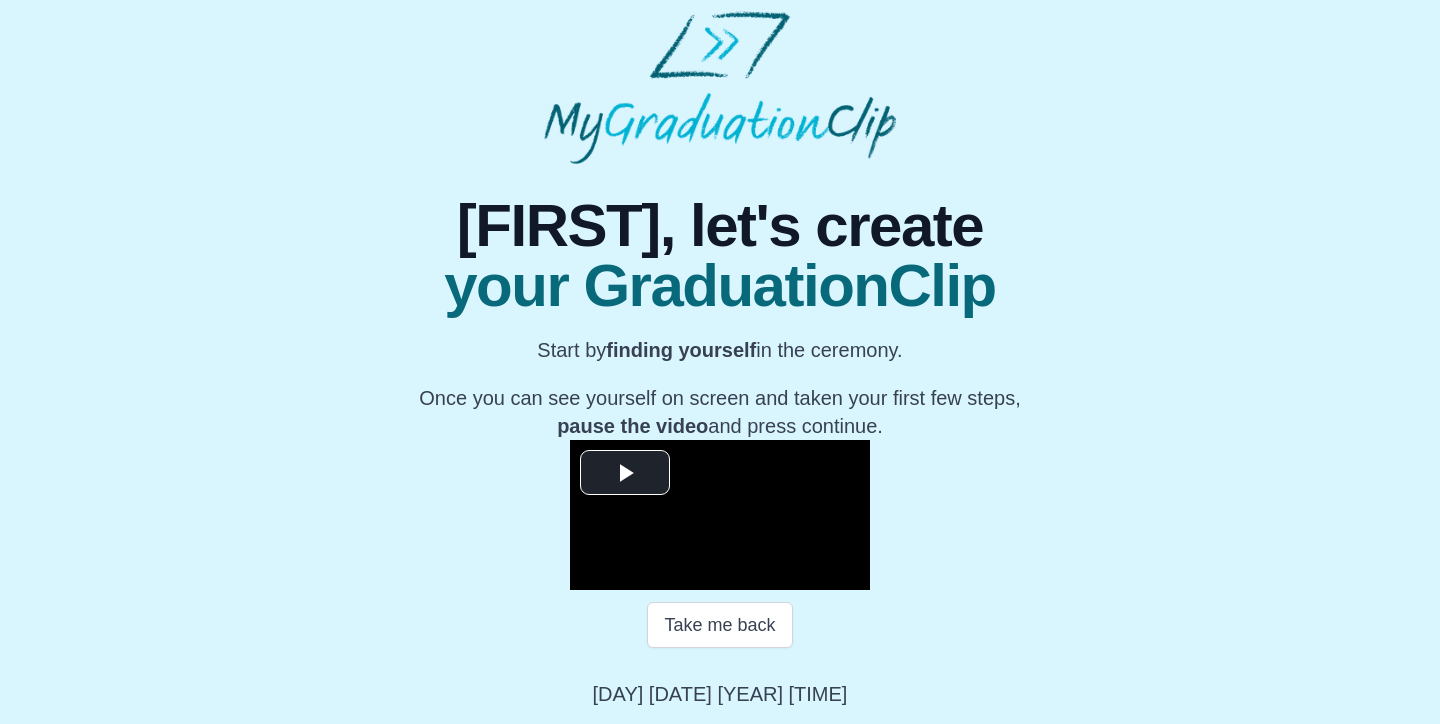 scroll, scrollTop: 156, scrollLeft: 0, axis: vertical 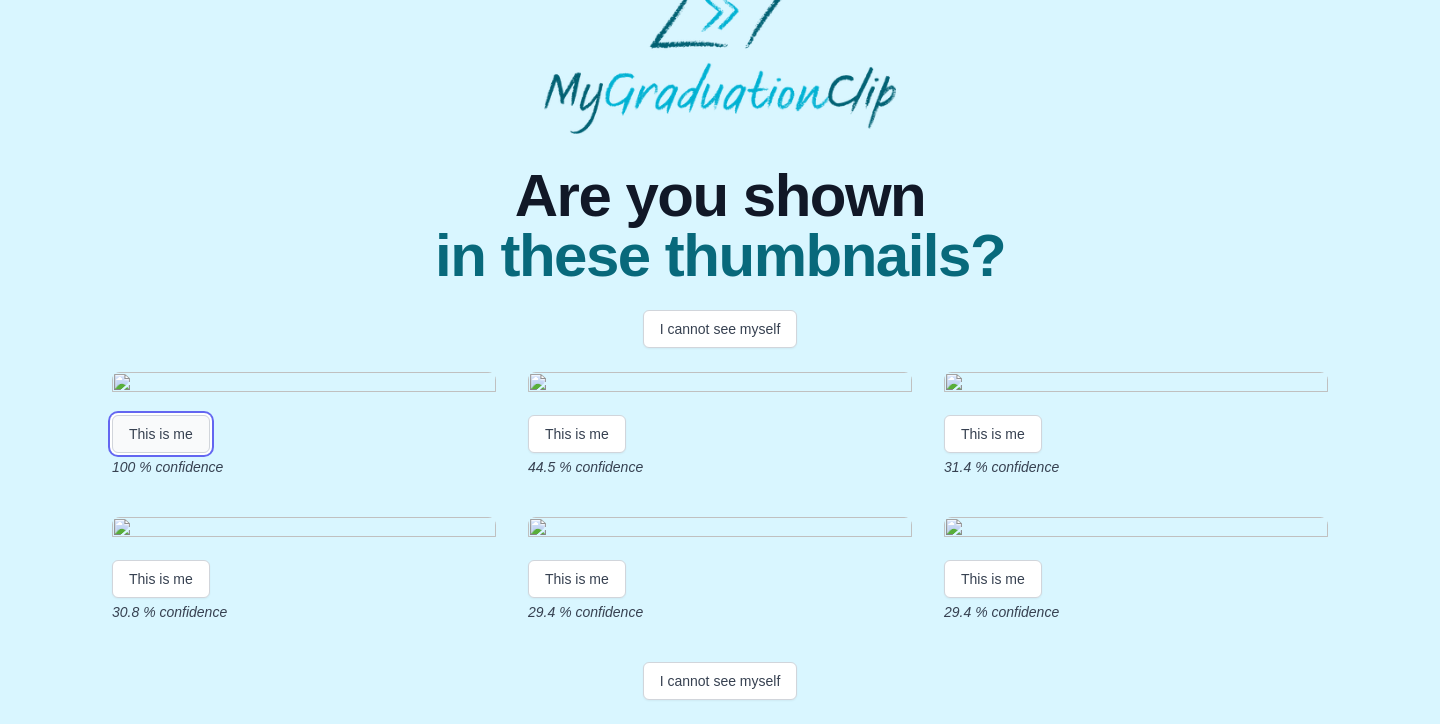 click on "This is me" at bounding box center [161, 434] 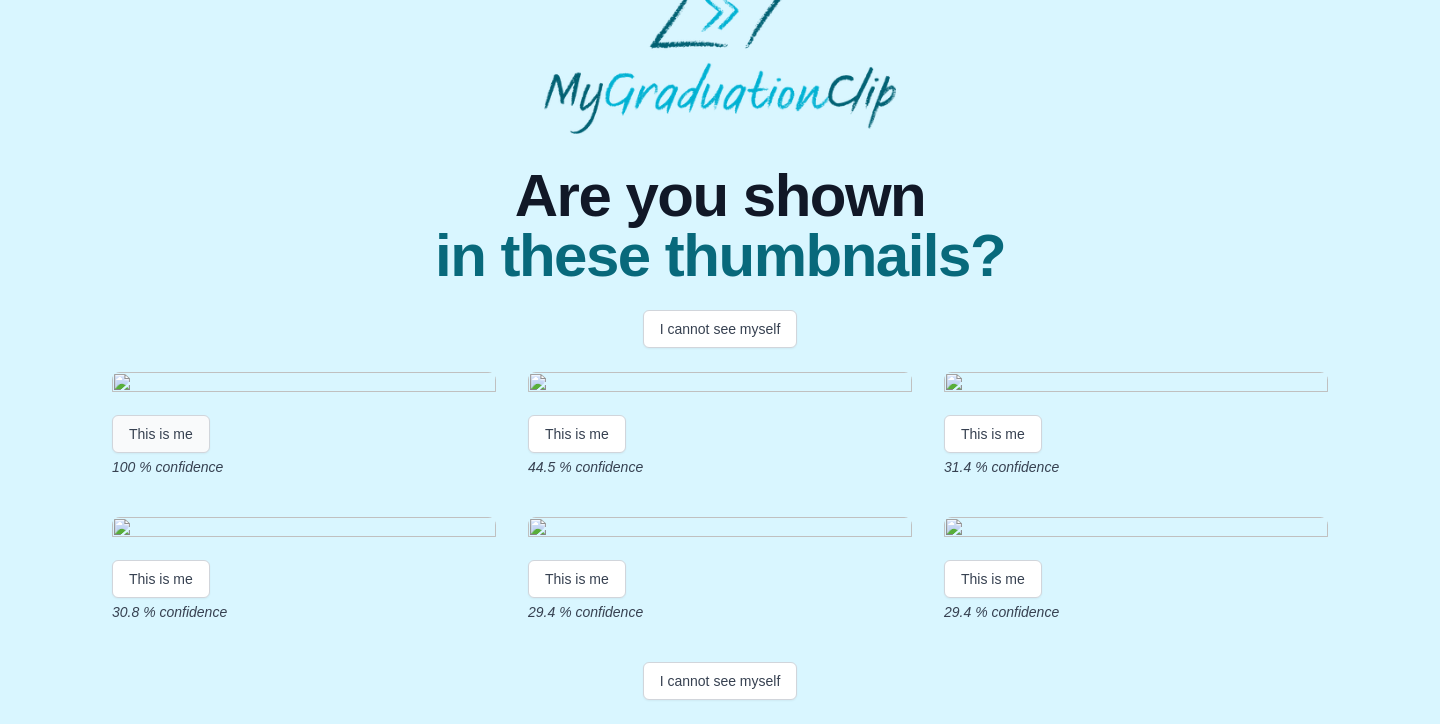 scroll, scrollTop: 0, scrollLeft: 0, axis: both 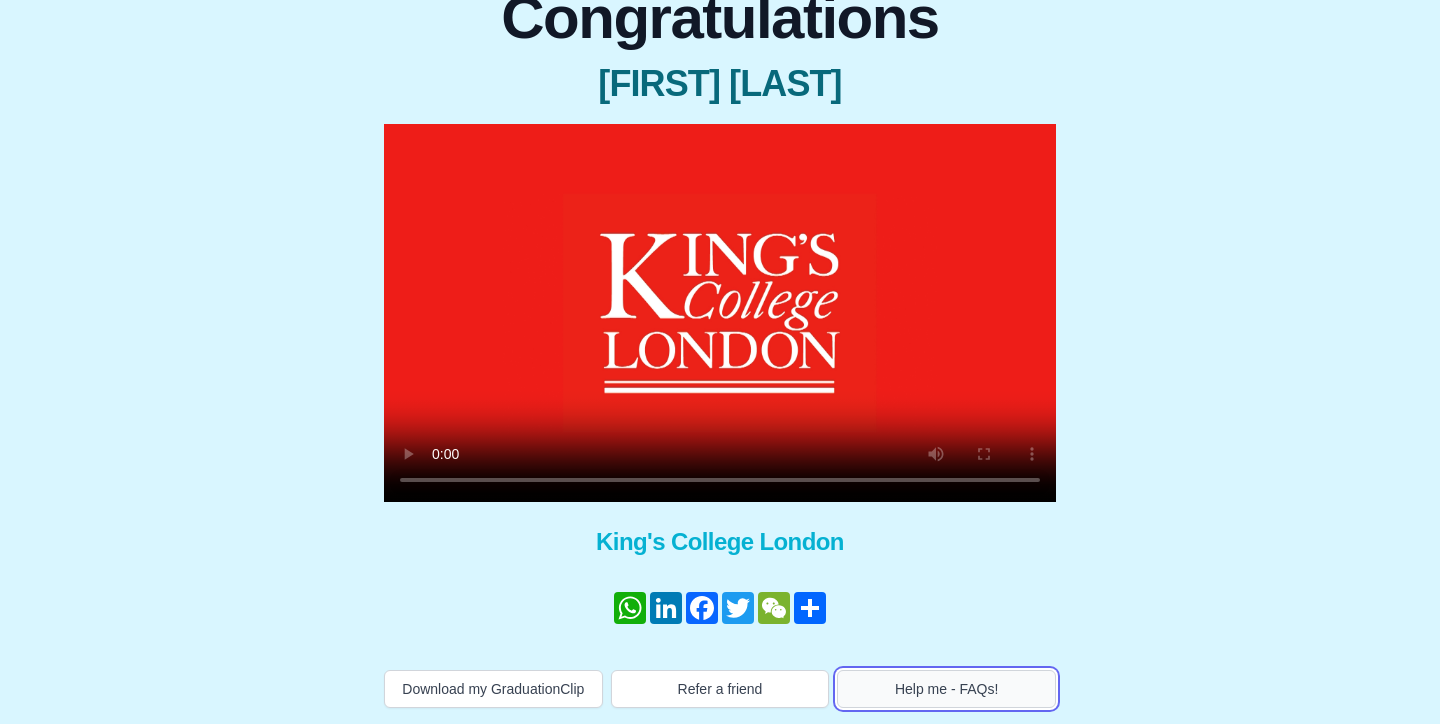 click on "Help me - FAQs!" at bounding box center (946, 689) 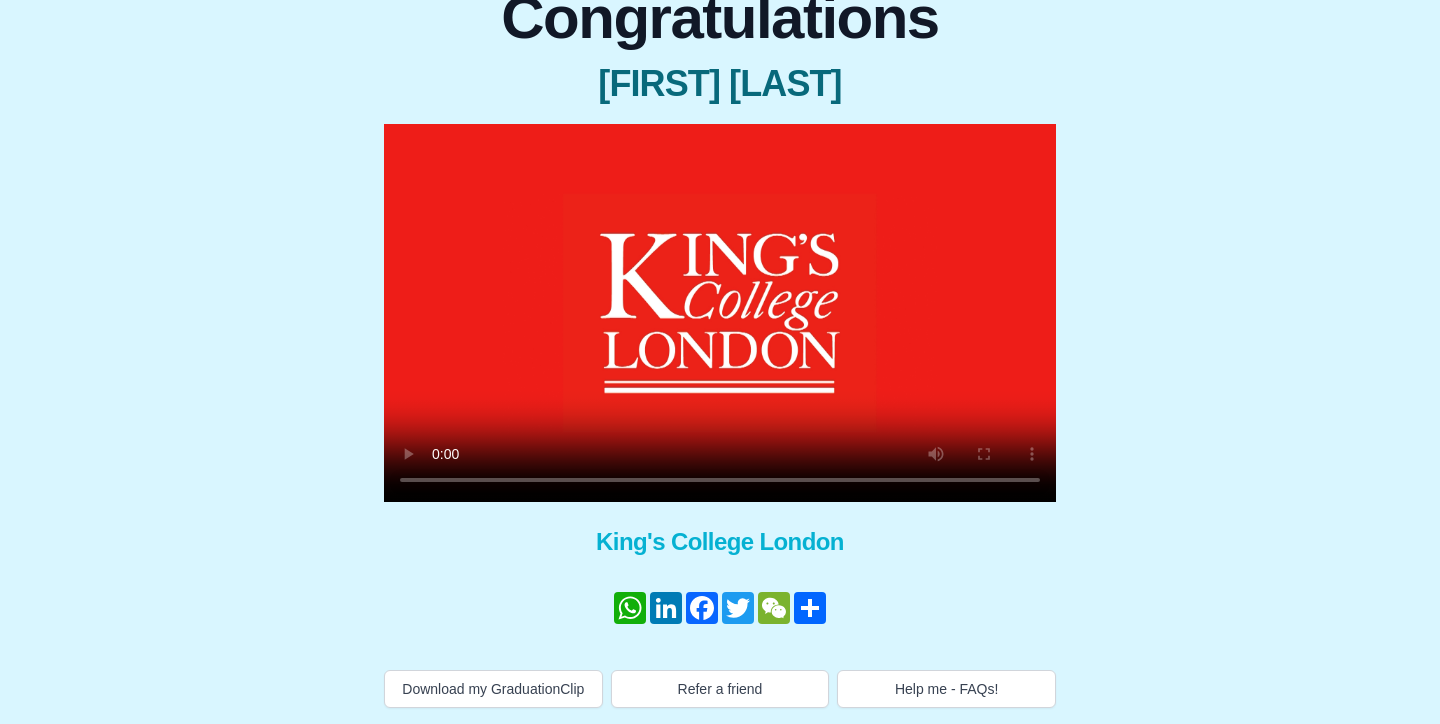 click at bounding box center (720, 313) 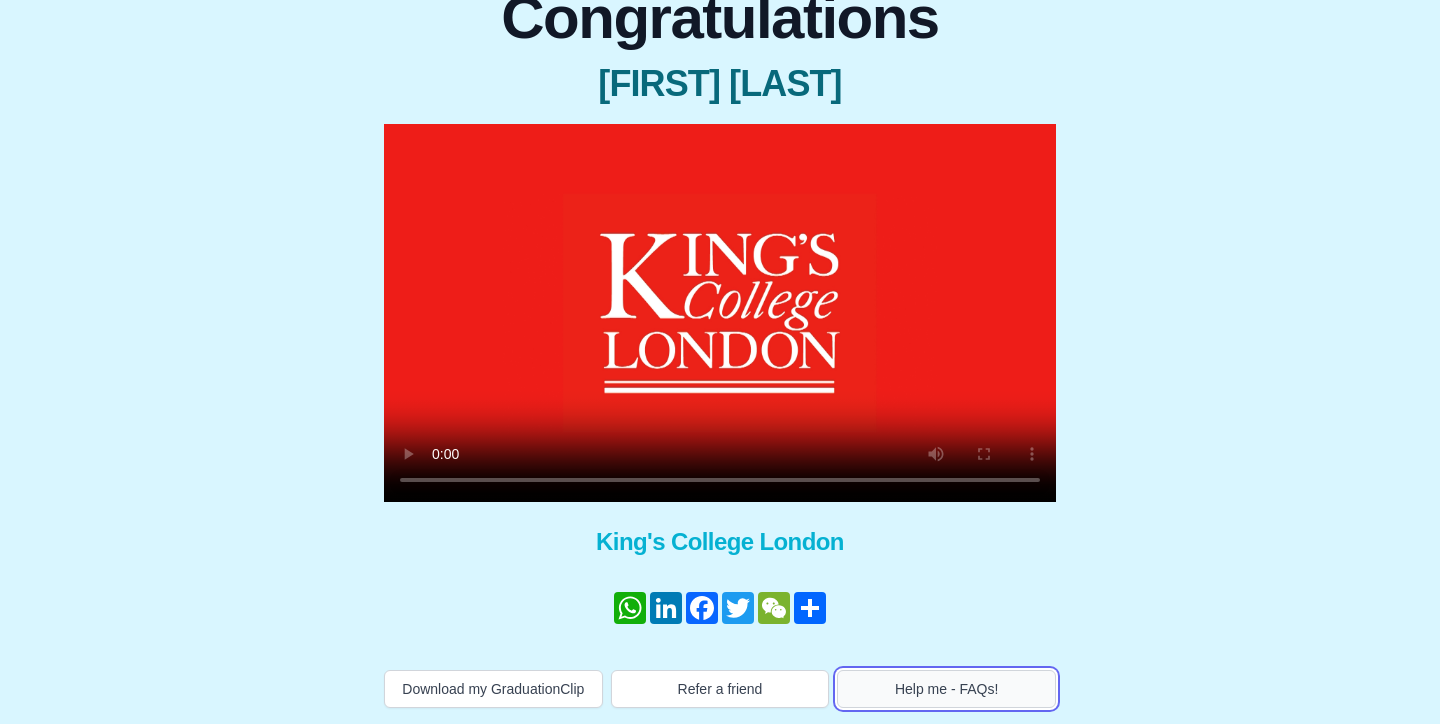 click on "Help me - FAQs!" at bounding box center [946, 689] 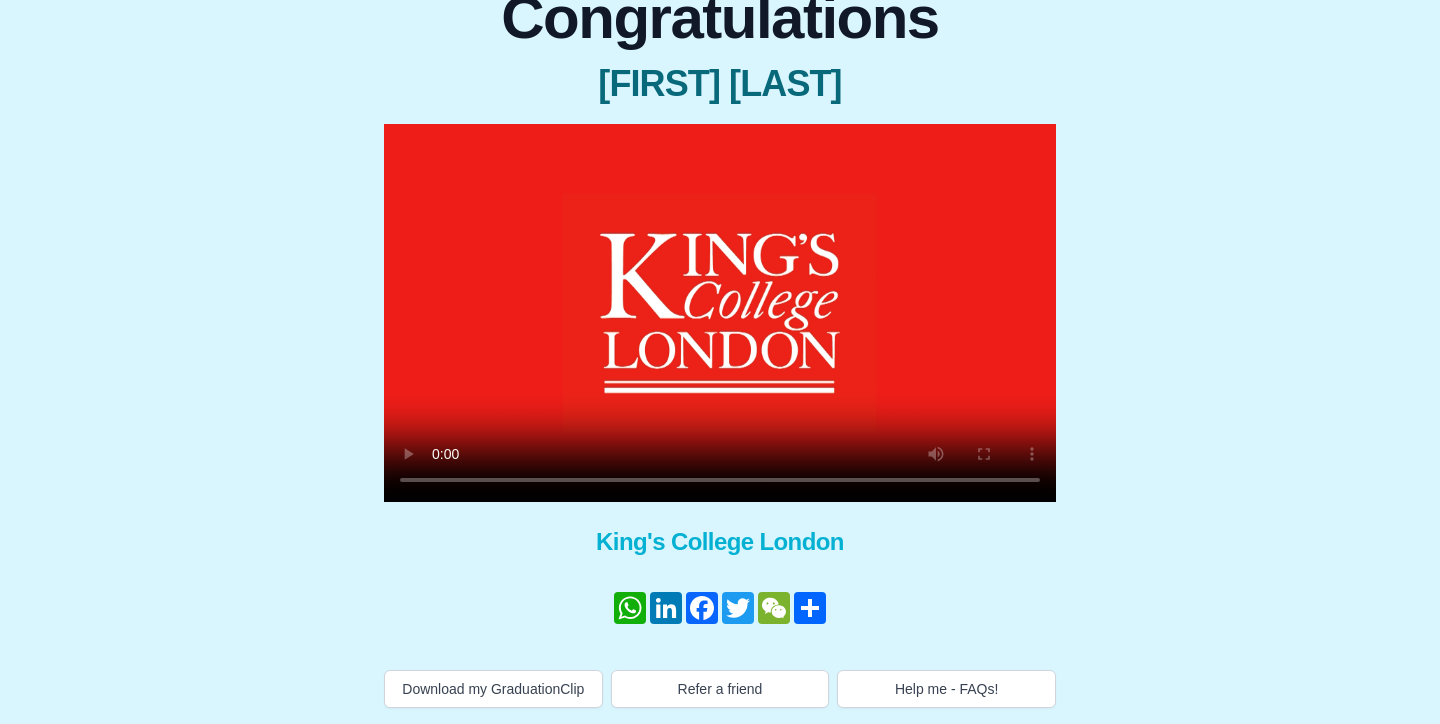 click at bounding box center [720, 313] 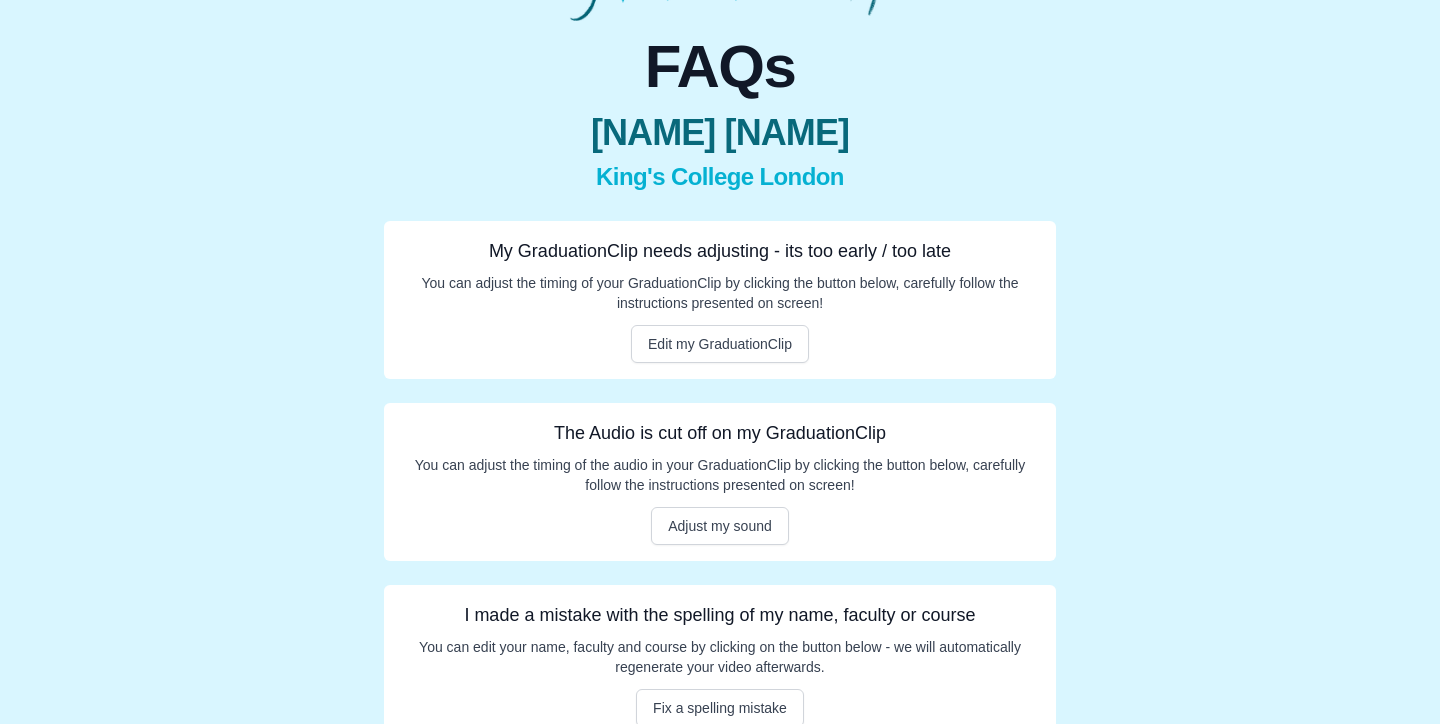 scroll, scrollTop: 183, scrollLeft: 0, axis: vertical 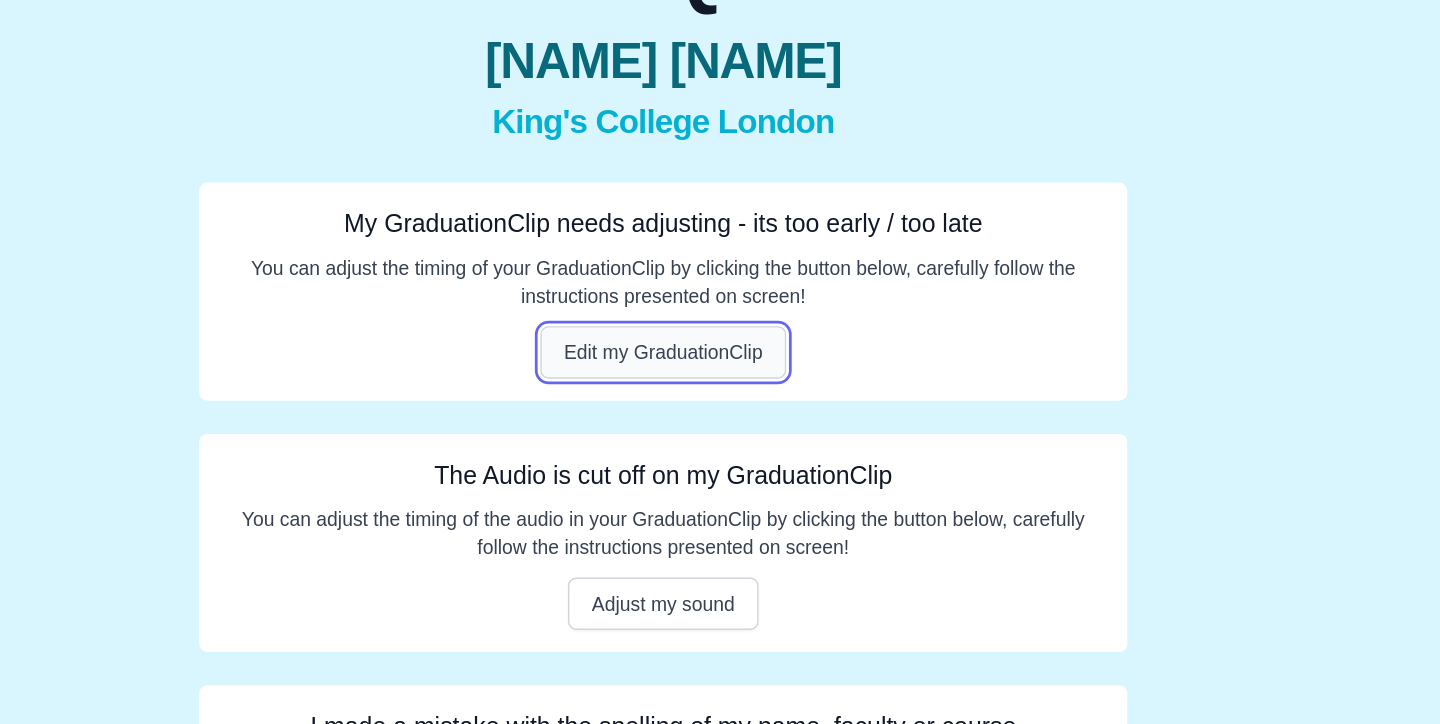 click on "Edit my GraduationClip" at bounding box center (720, 309) 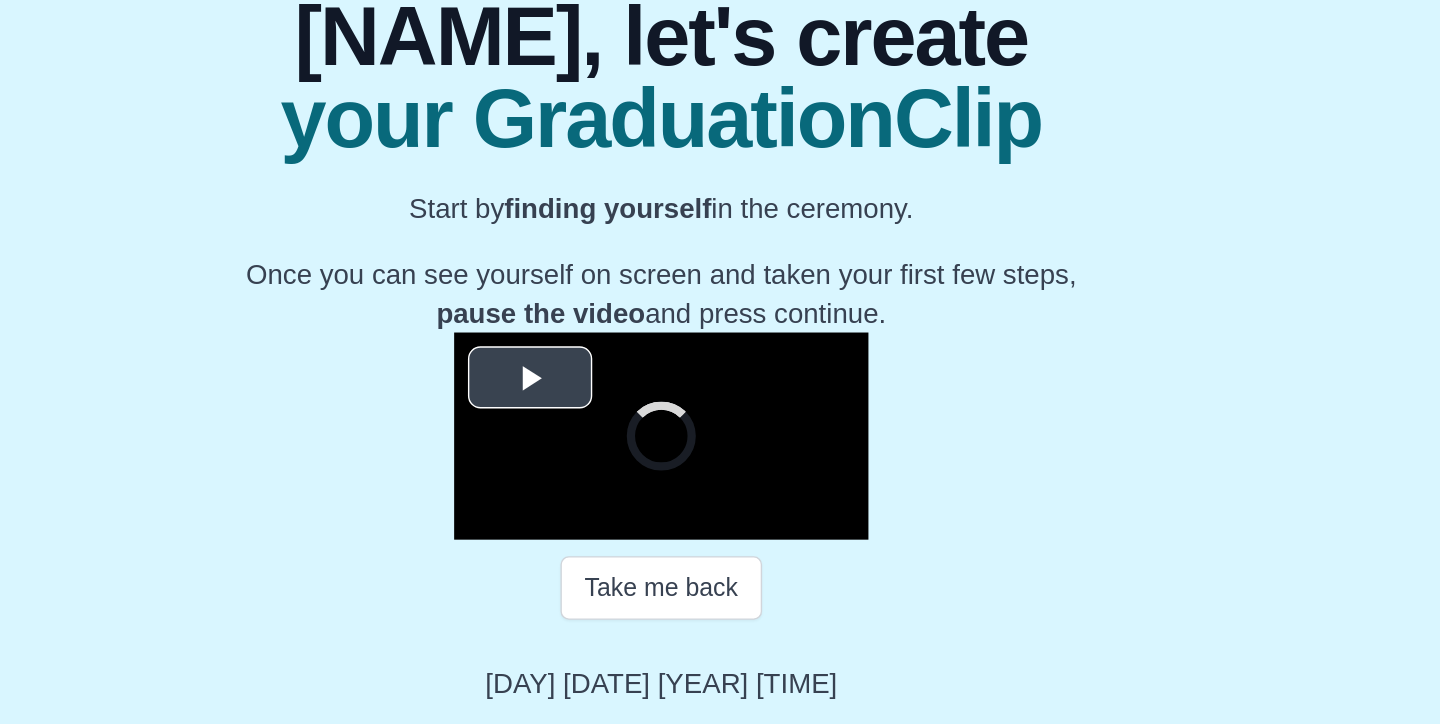 scroll, scrollTop: 210, scrollLeft: 0, axis: vertical 